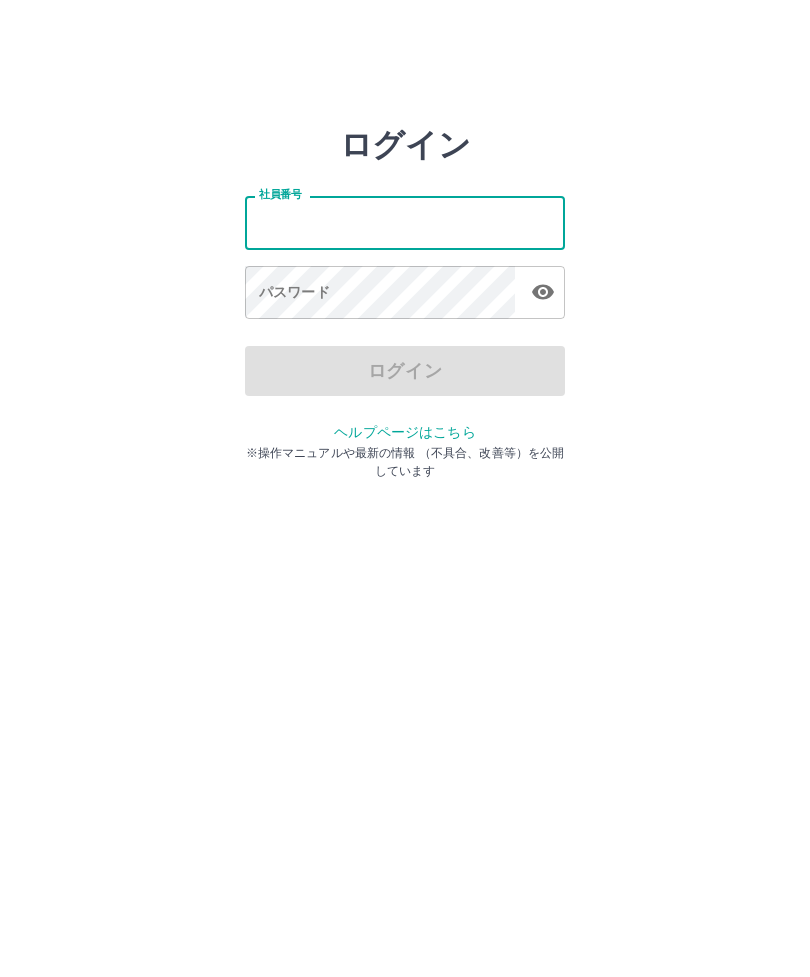 scroll, scrollTop: 0, scrollLeft: 0, axis: both 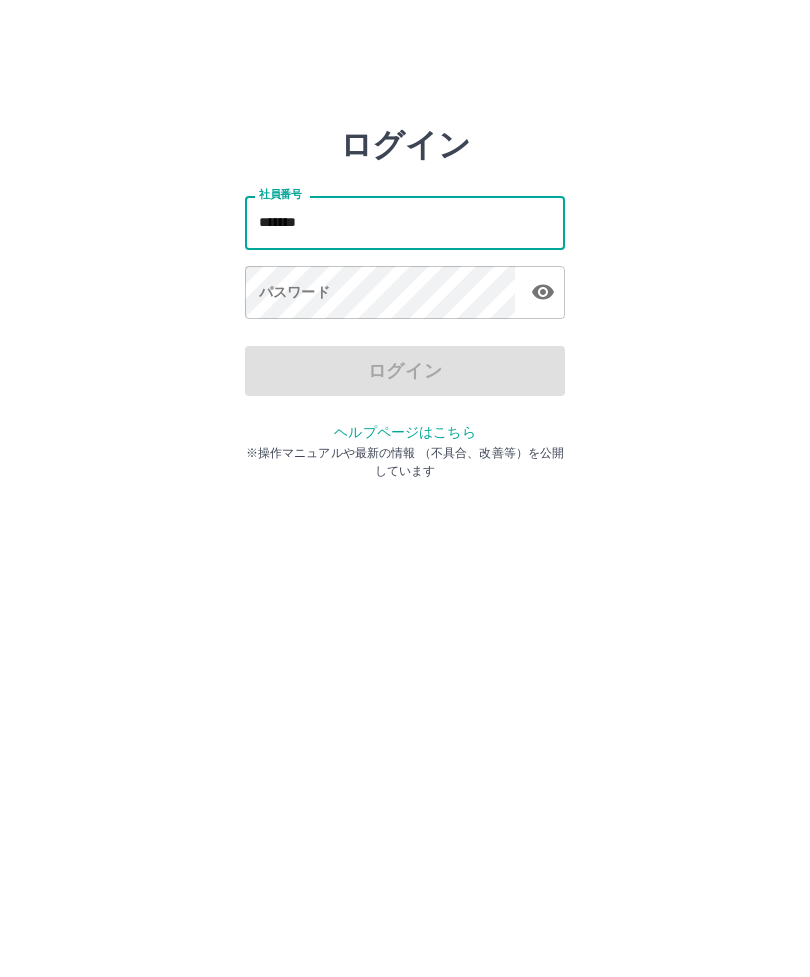 type on "*******" 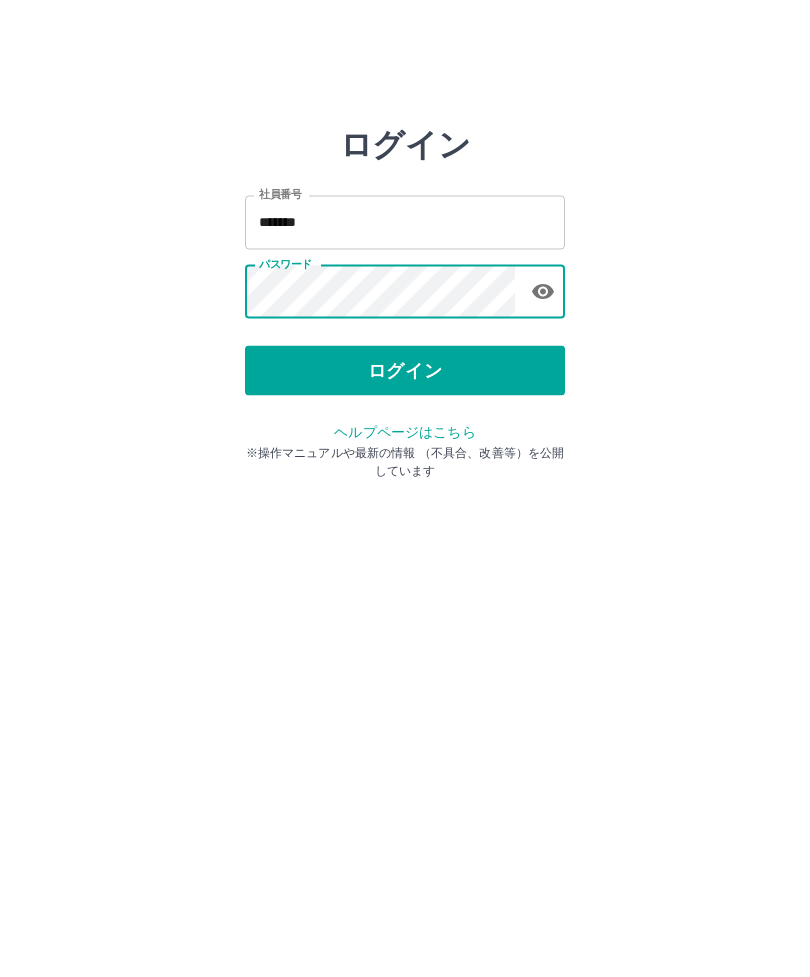 click on "ログイン" at bounding box center [405, 371] 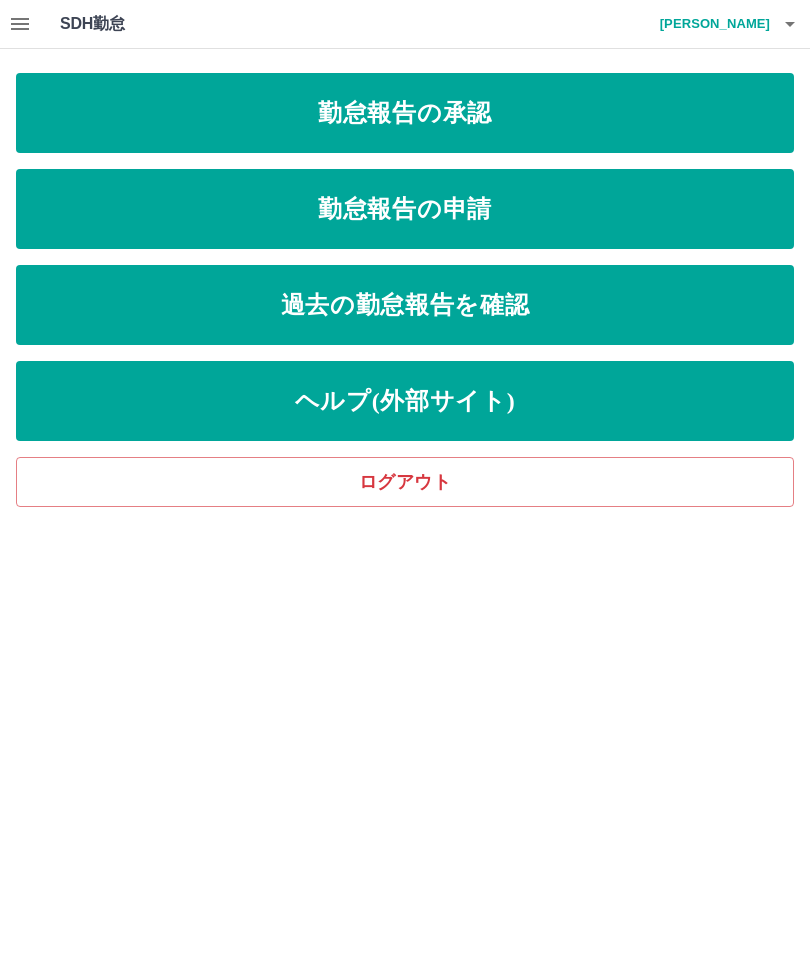 scroll, scrollTop: 0, scrollLeft: 0, axis: both 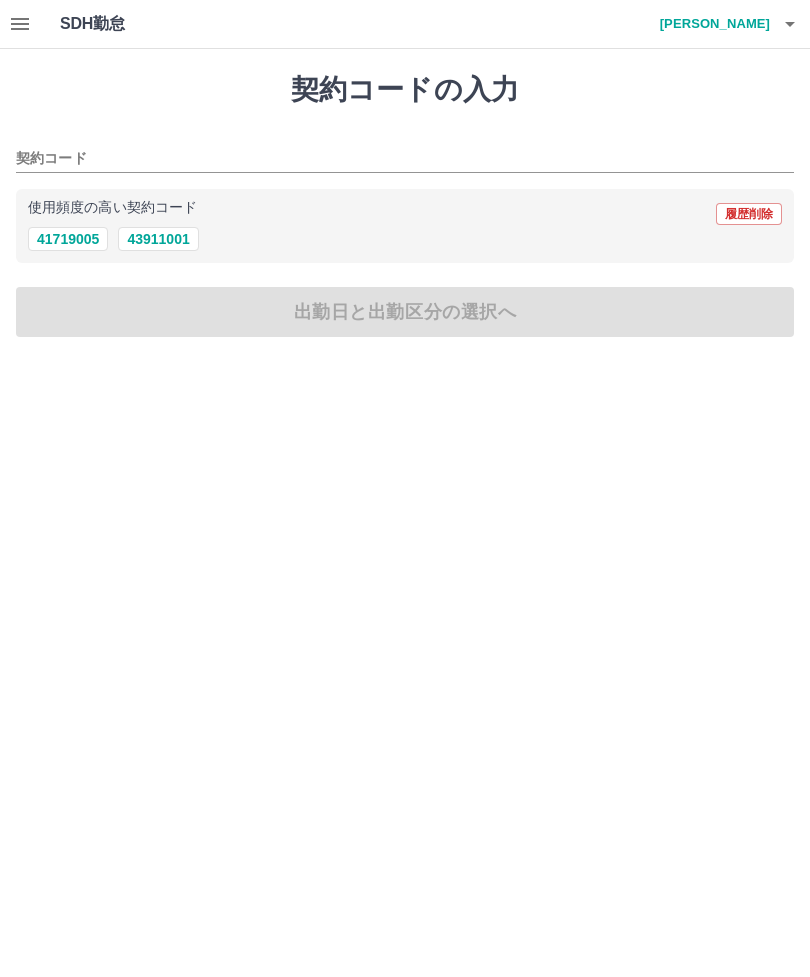 click on "41719005" at bounding box center [68, 239] 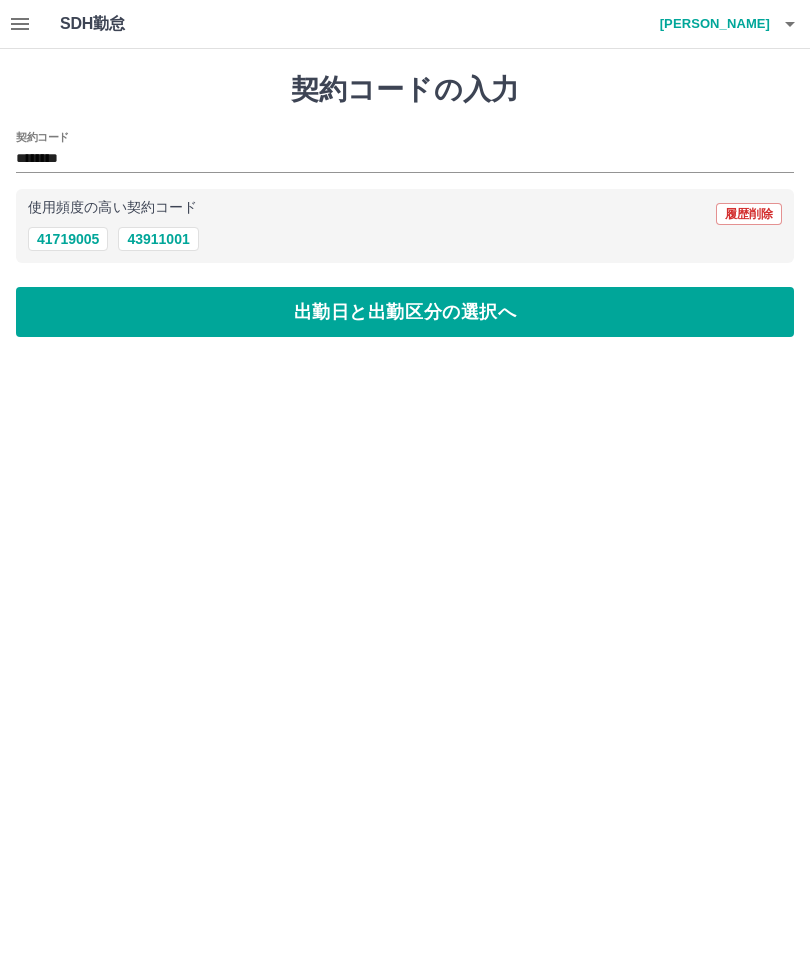 click on "出勤日と出勤区分の選択へ" at bounding box center [405, 312] 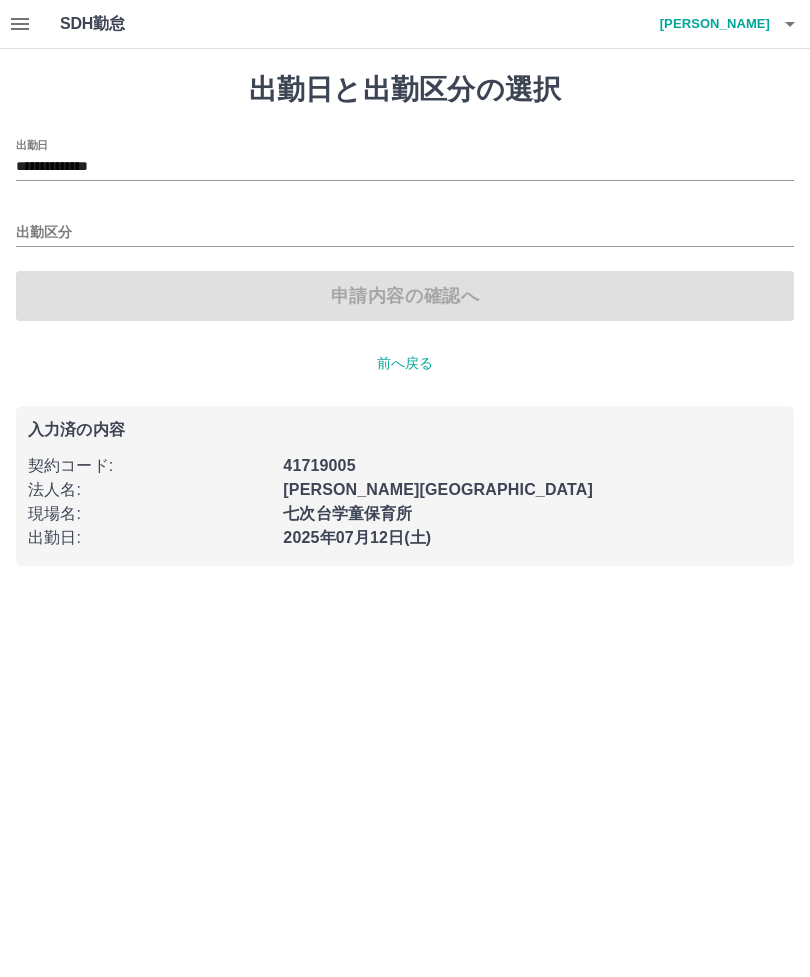 click on "出勤区分" at bounding box center (405, 233) 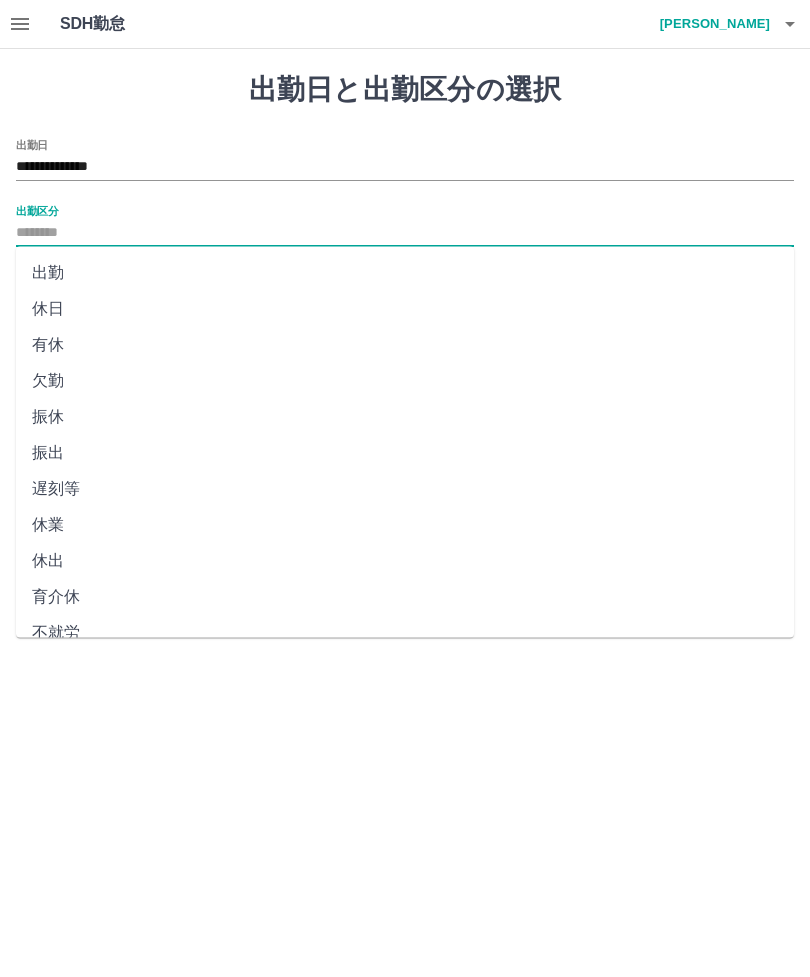 click on "出勤区分" at bounding box center [405, 233] 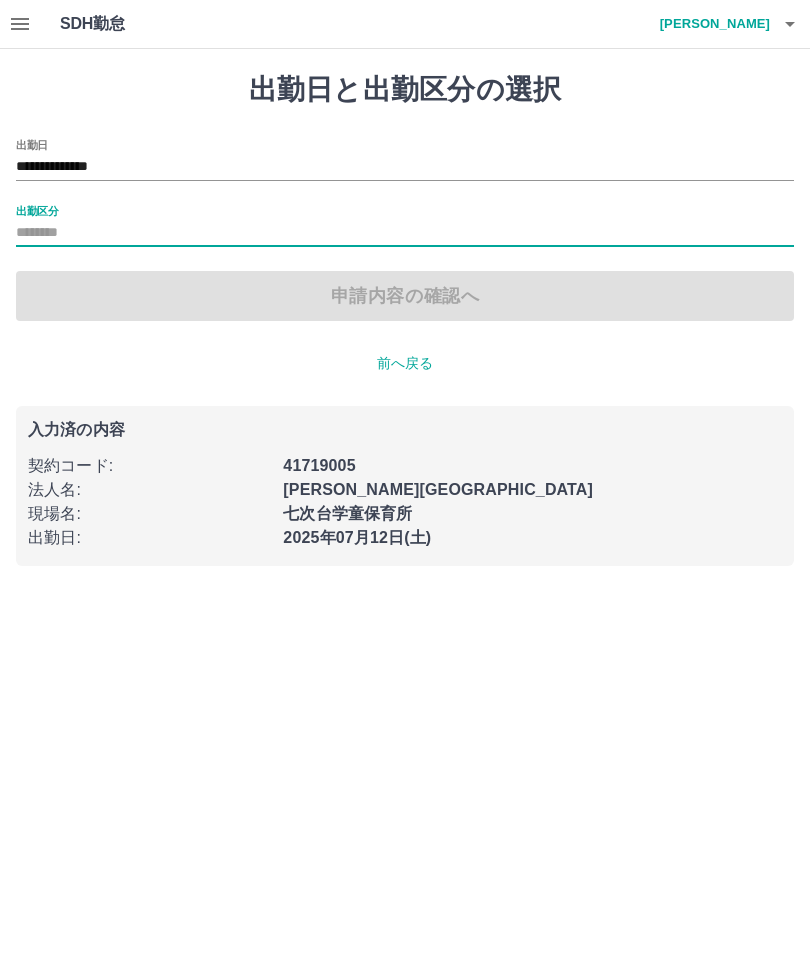 click on "出勤区分" at bounding box center [405, 233] 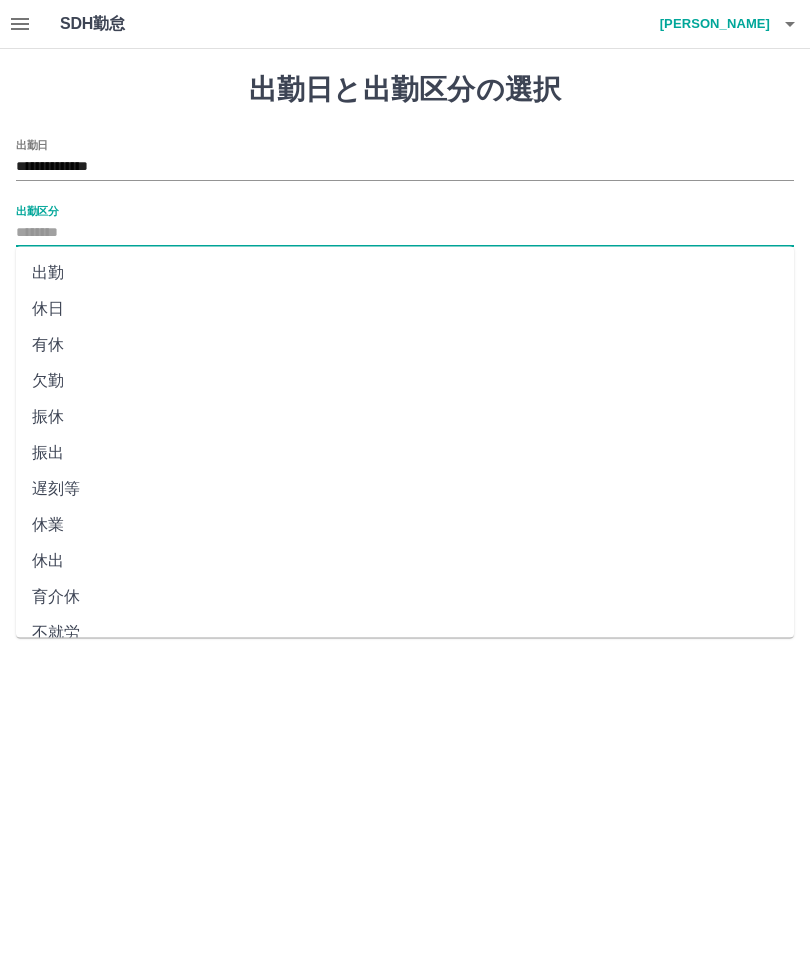 click on "出勤" at bounding box center [405, 273] 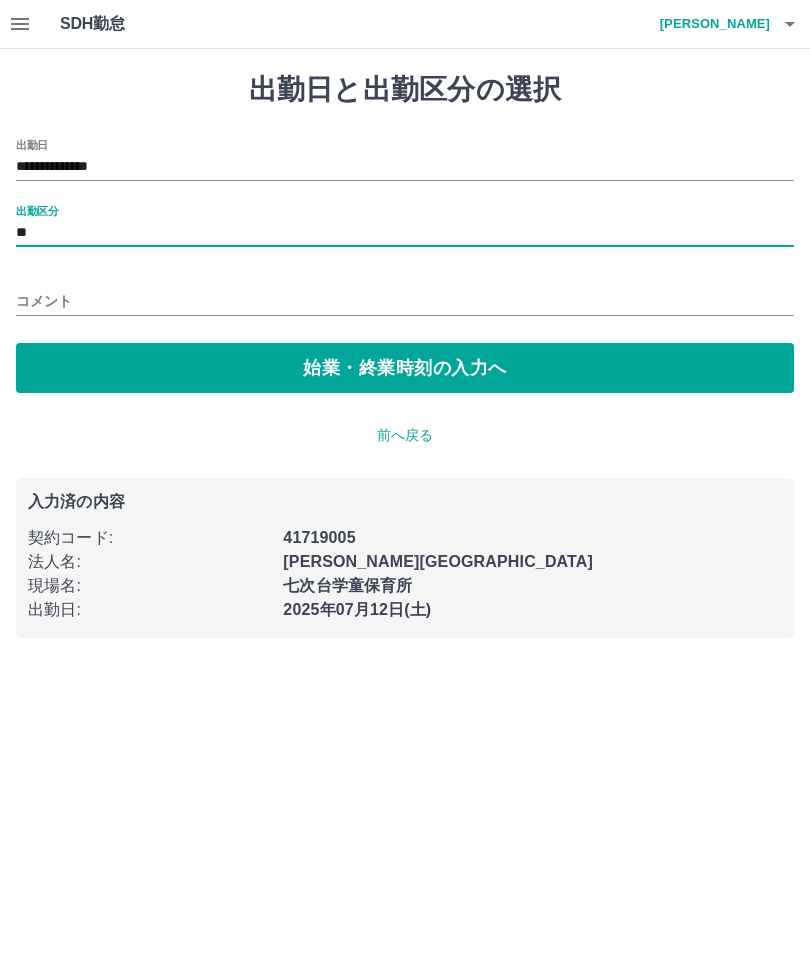 click on "始業・終業時刻の入力へ" at bounding box center (405, 368) 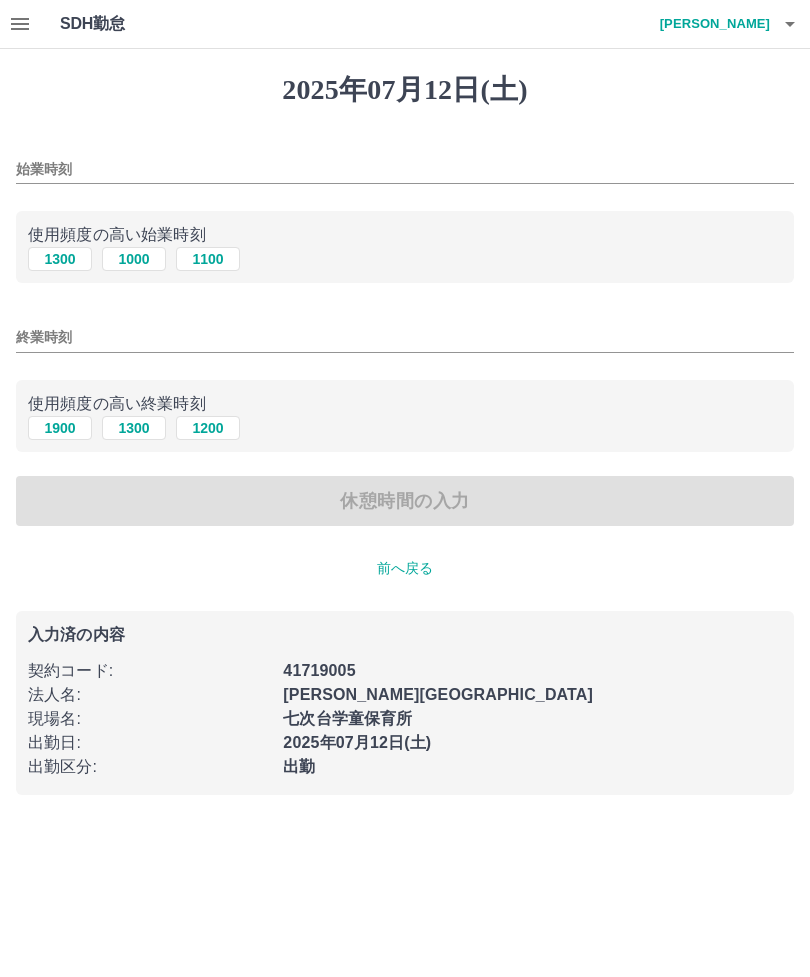 click on "始業時刻" at bounding box center [405, 169] 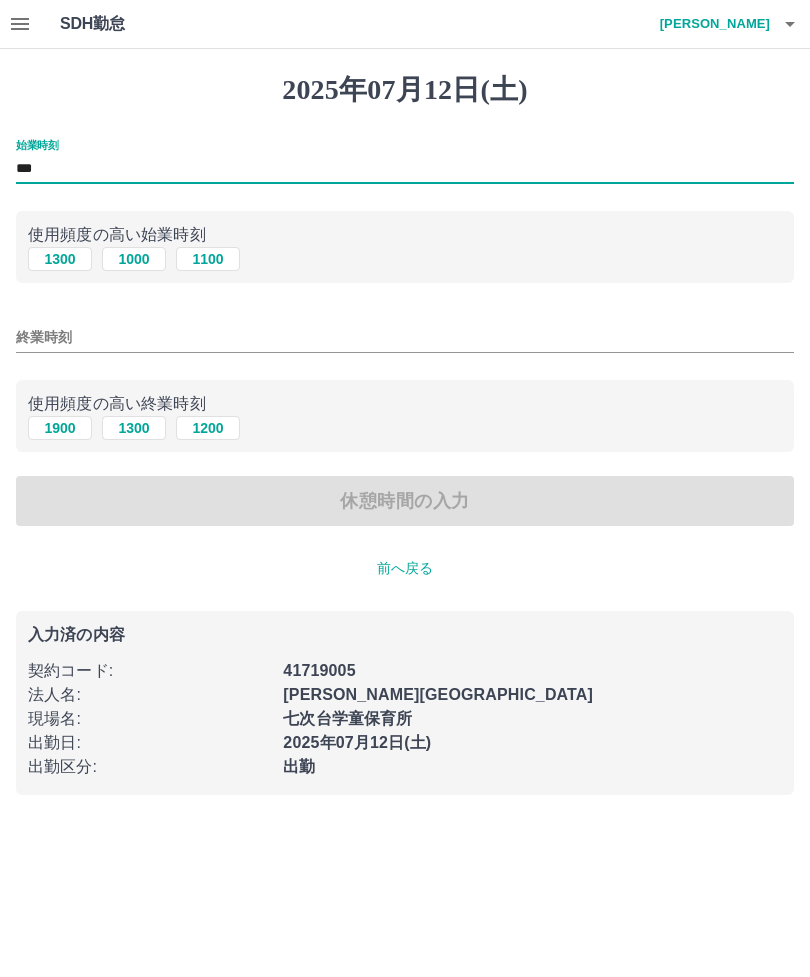 type on "***" 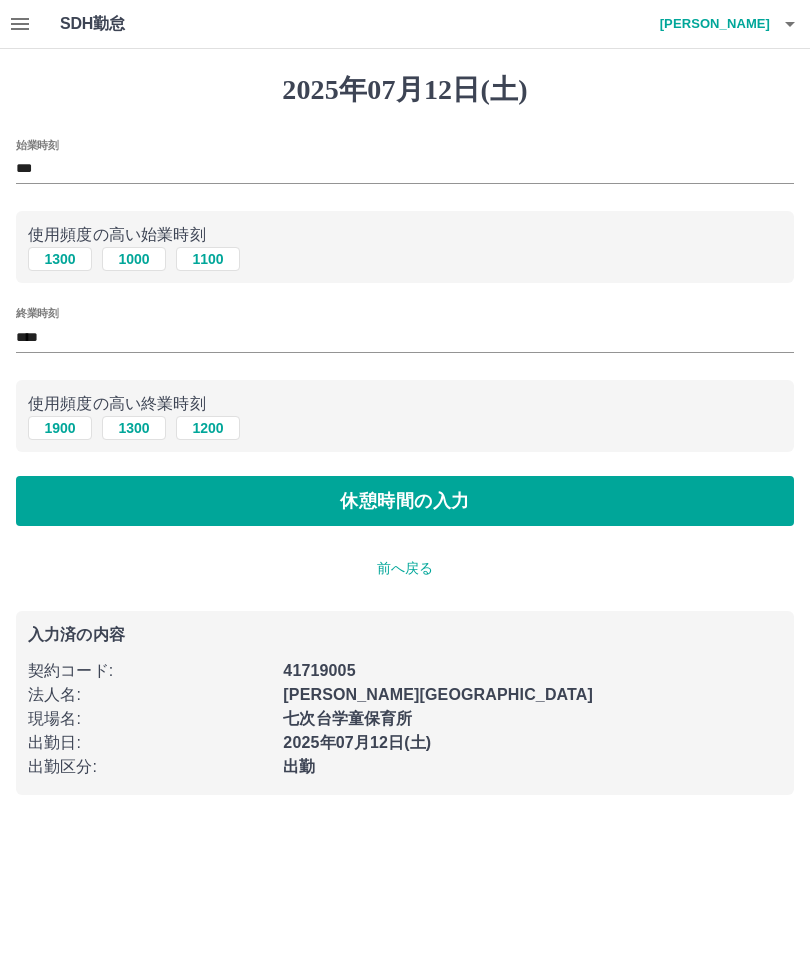 click on "休憩時間の入力" at bounding box center [405, 501] 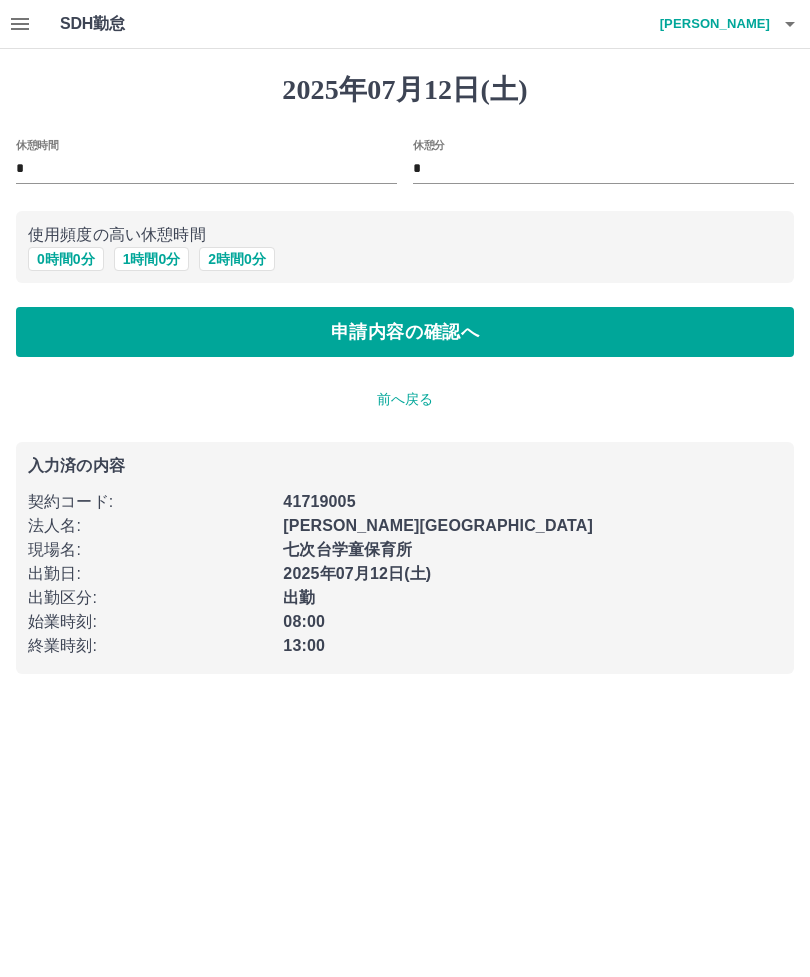 click on "申請内容の確認へ" at bounding box center (405, 332) 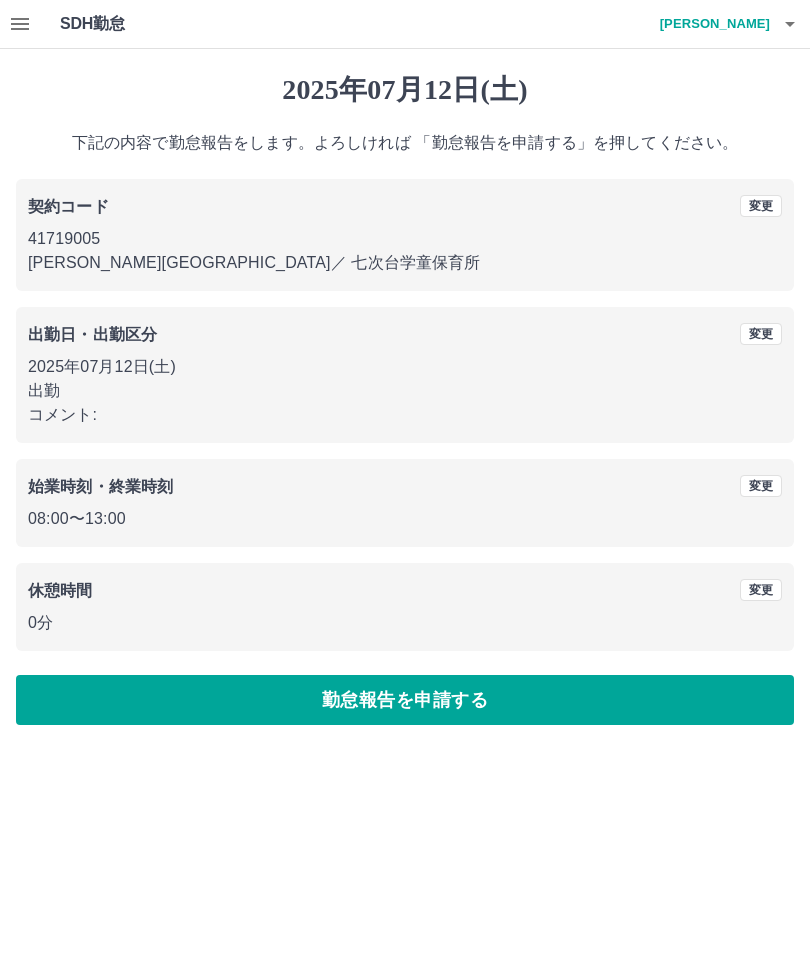 click on "勤怠報告を申請する" at bounding box center (405, 700) 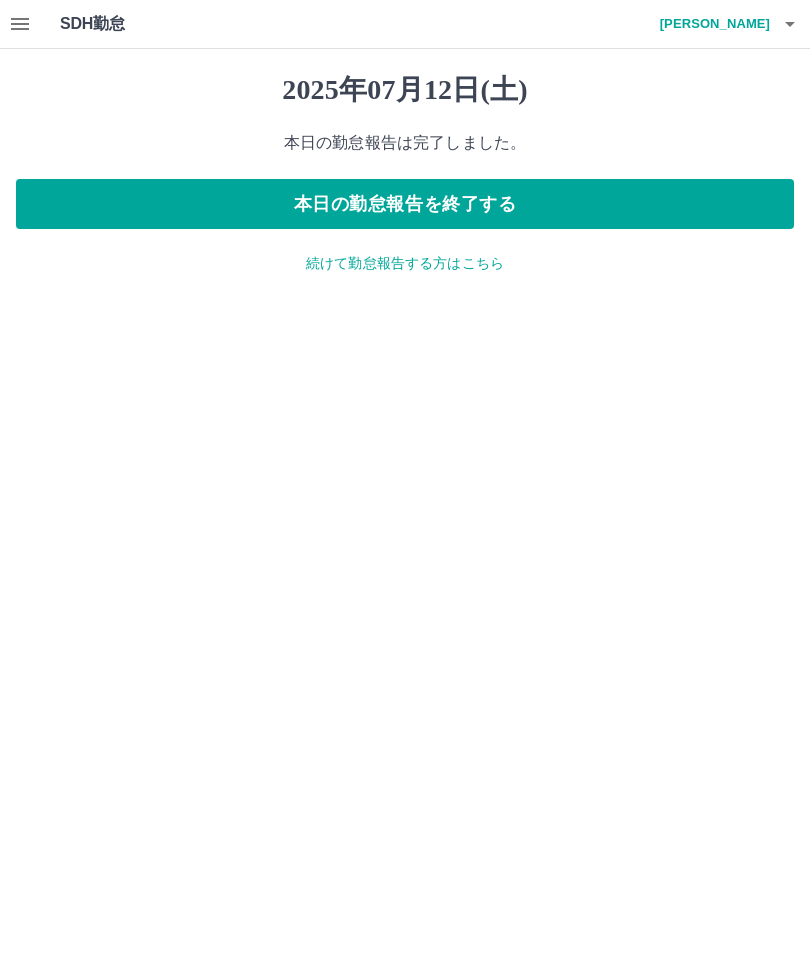 click on "本日の勤怠報告を終了する" at bounding box center [405, 204] 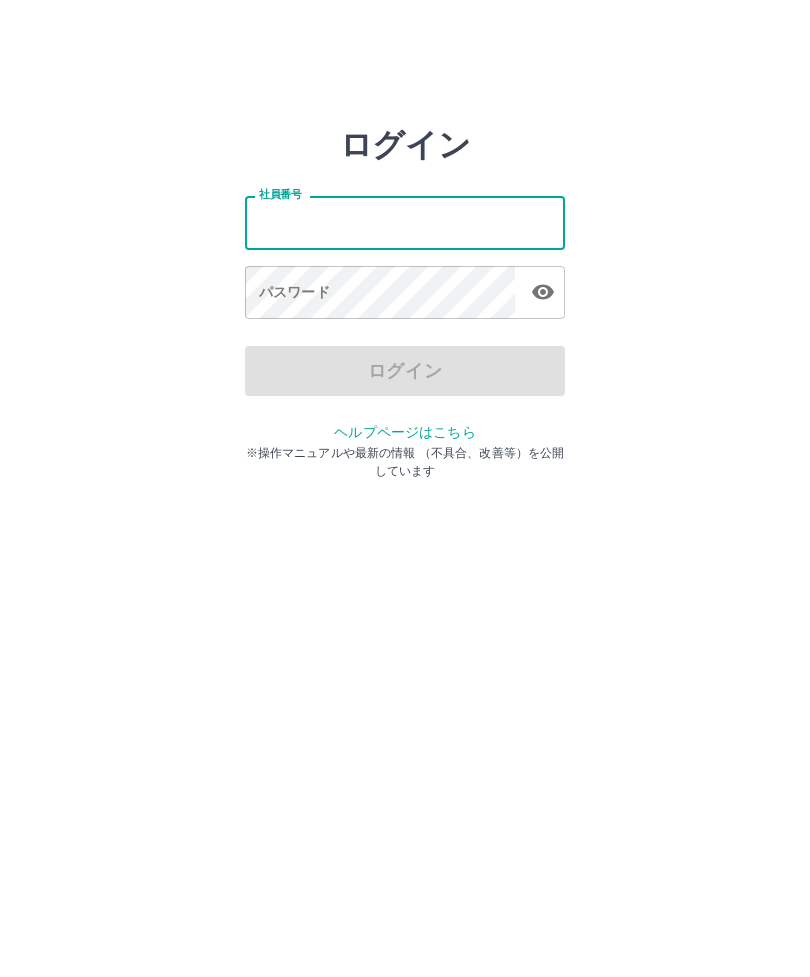 scroll, scrollTop: 0, scrollLeft: 0, axis: both 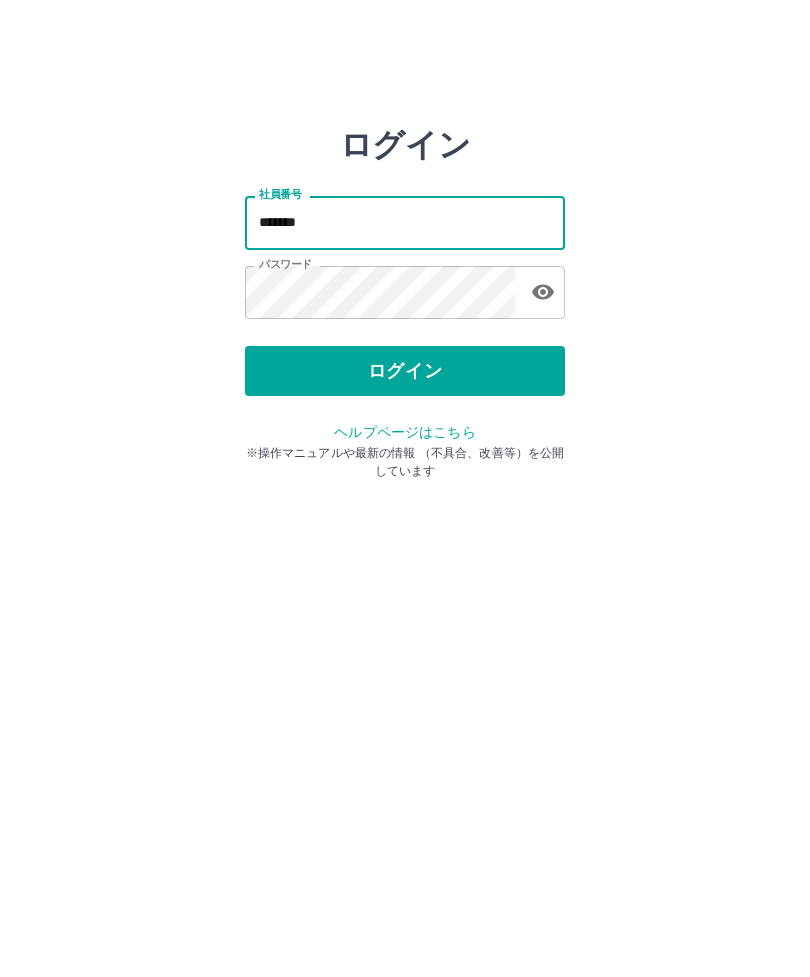 click on "ログイン" at bounding box center (405, 371) 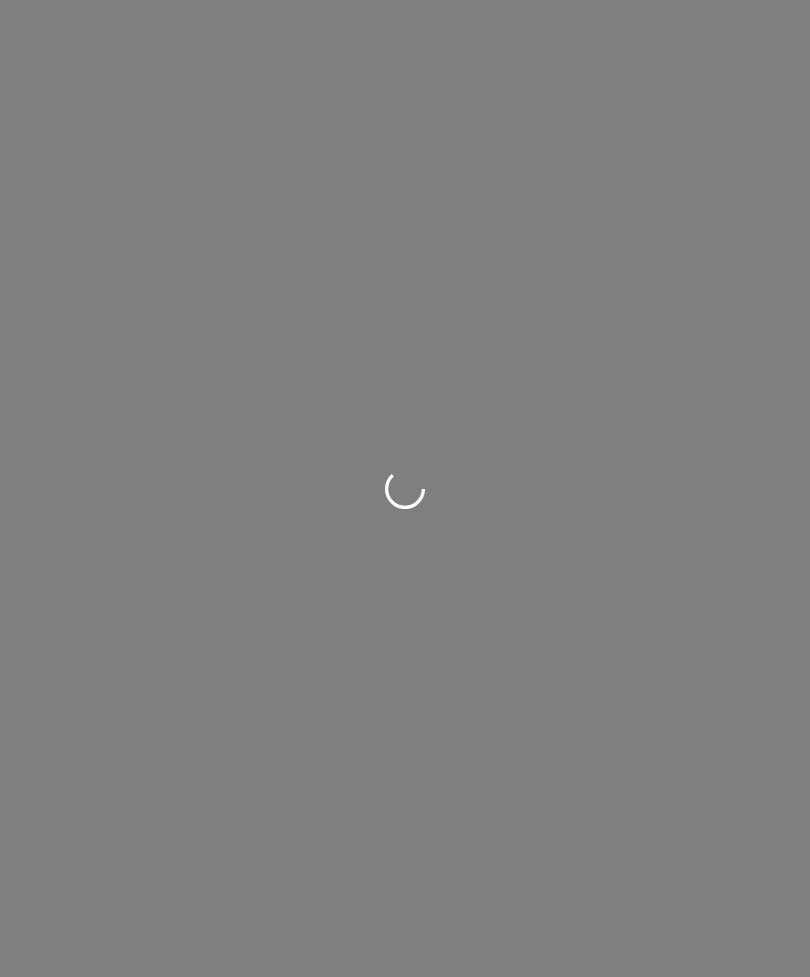 scroll, scrollTop: 0, scrollLeft: 0, axis: both 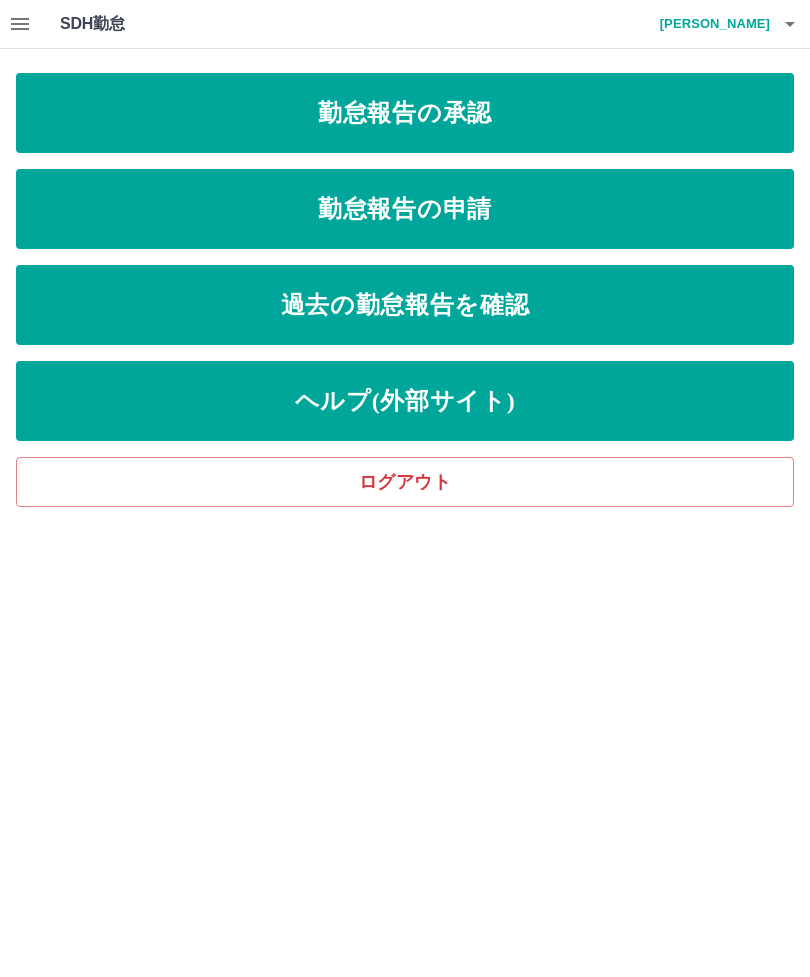 click on "勤怠報告の承認" at bounding box center [405, 113] 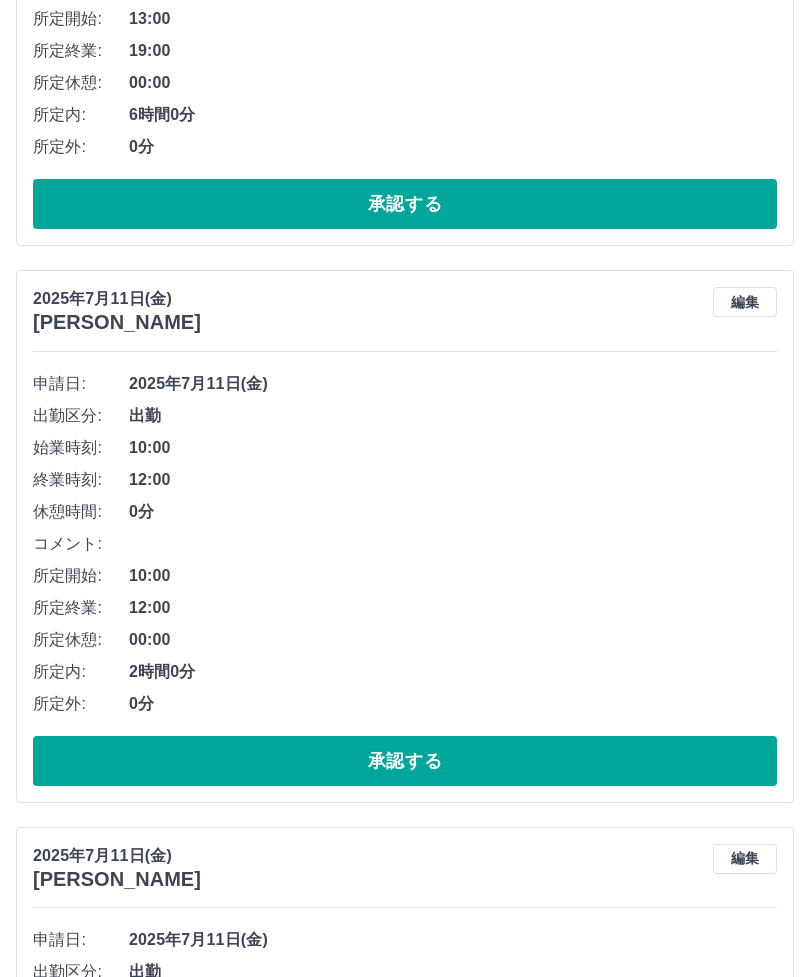 scroll, scrollTop: 1079, scrollLeft: 0, axis: vertical 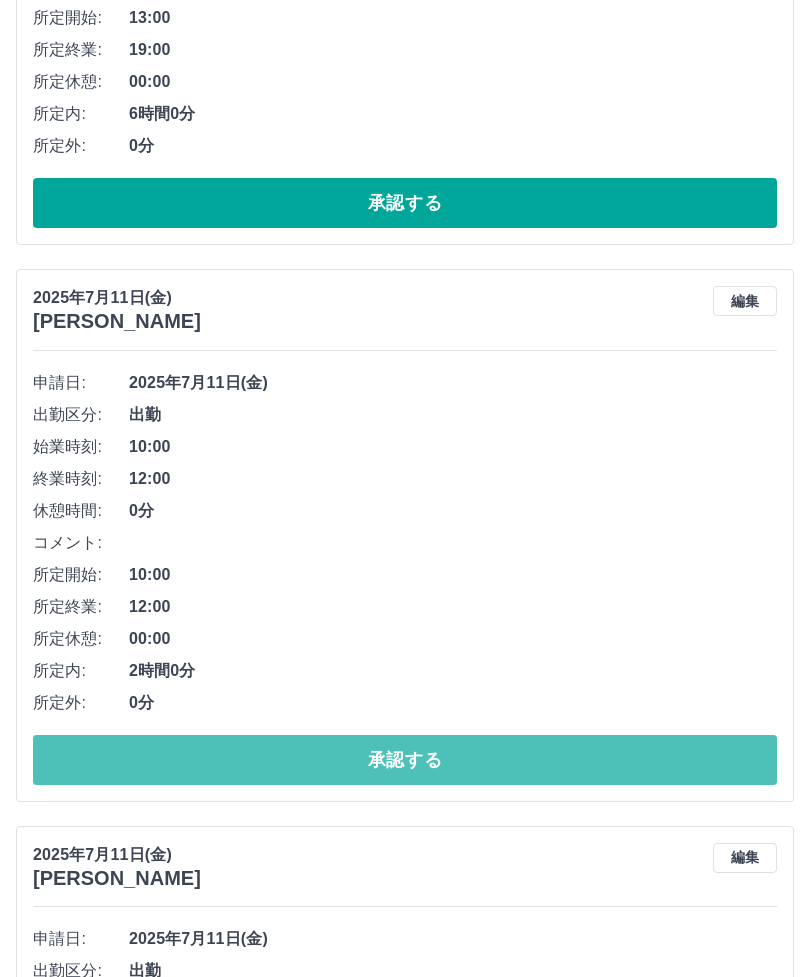 click on "承認する" at bounding box center (405, 760) 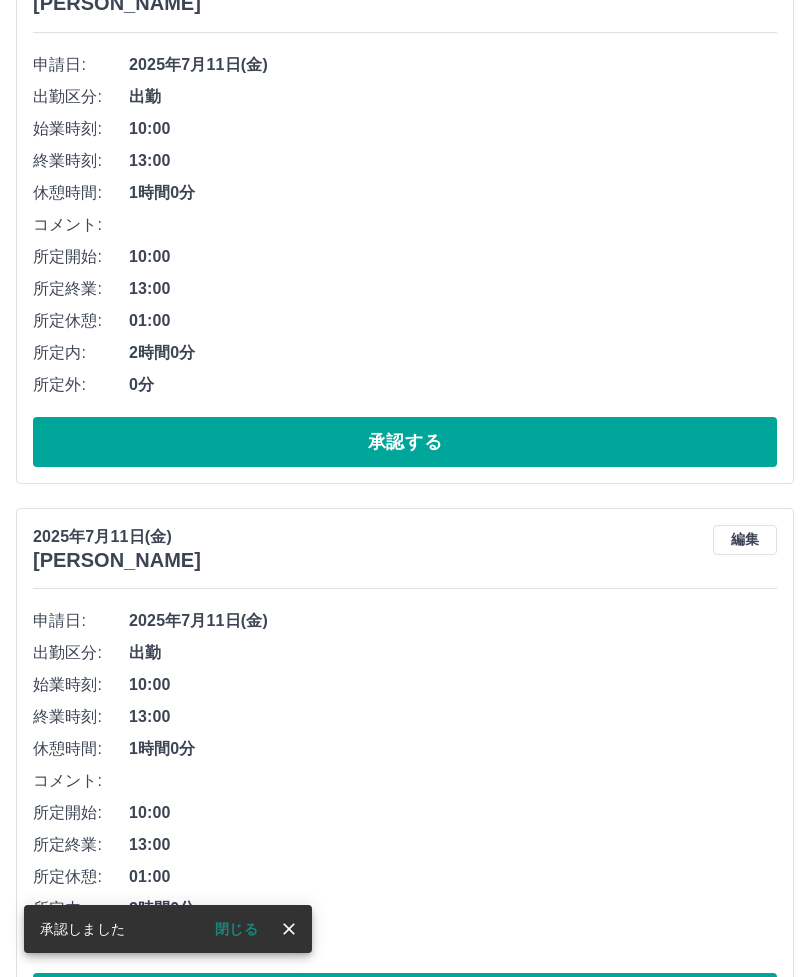 scroll, scrollTop: 1416, scrollLeft: 0, axis: vertical 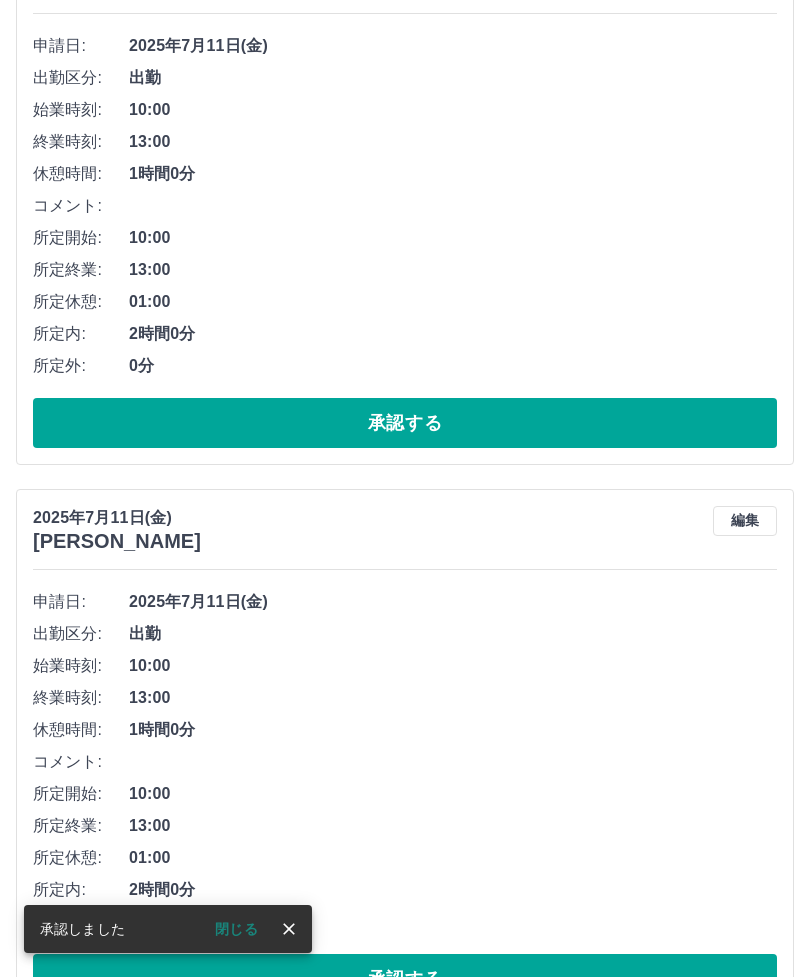 click on "承認する" at bounding box center [405, 979] 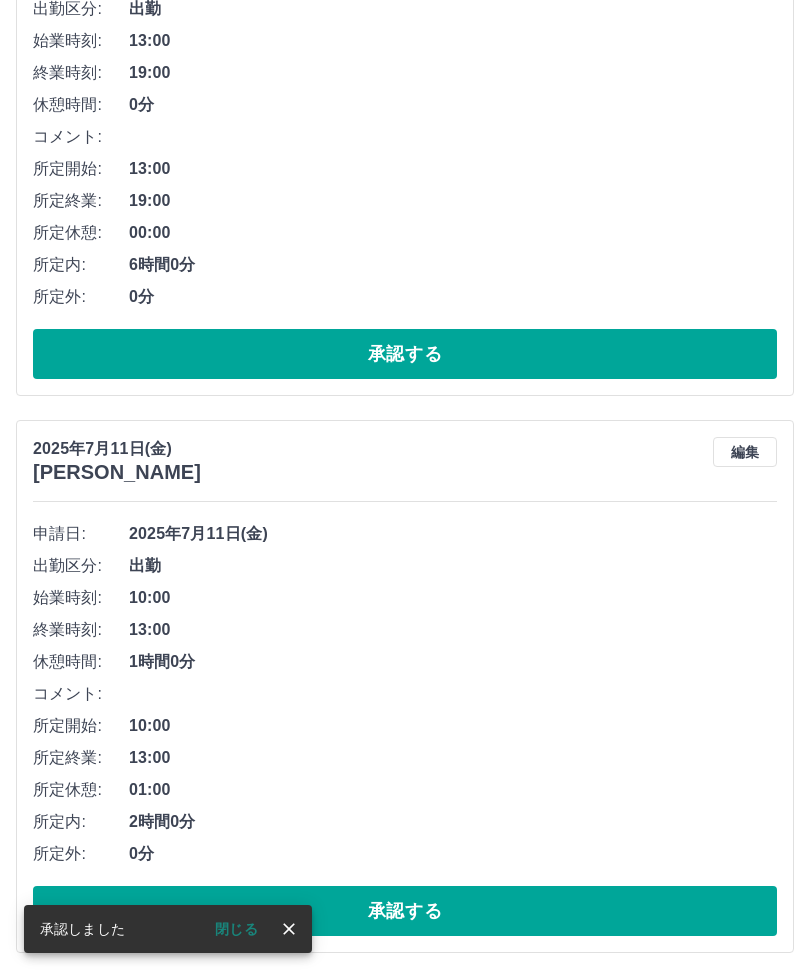 scroll, scrollTop: 860, scrollLeft: 0, axis: vertical 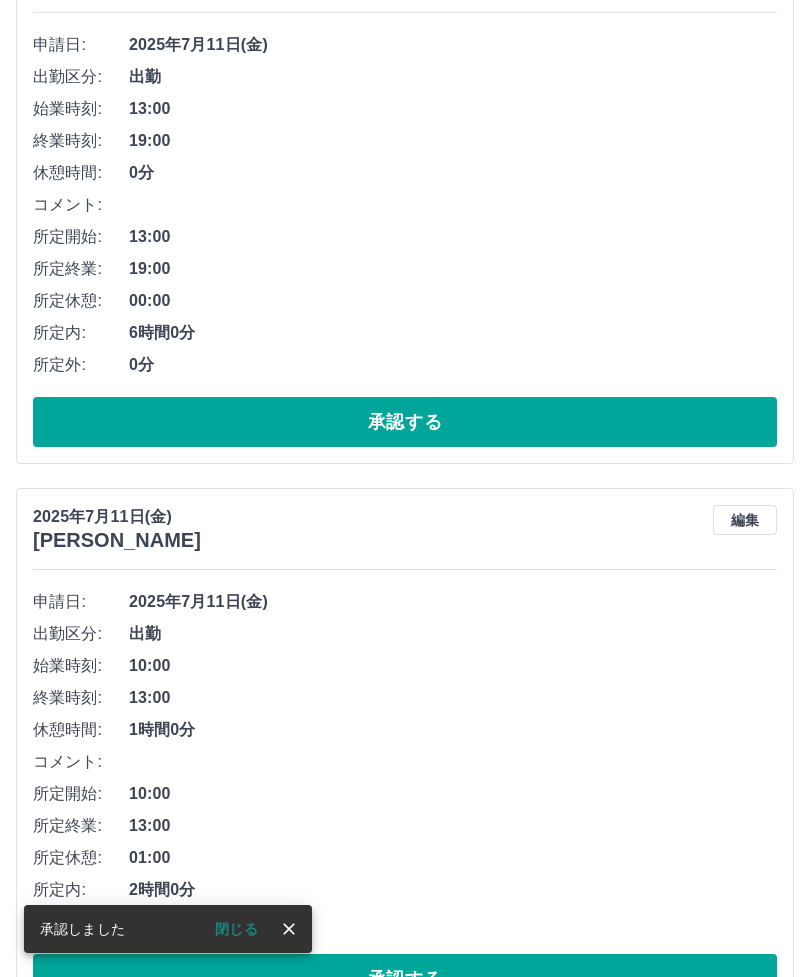 click on "閉じる" at bounding box center (236, 929) 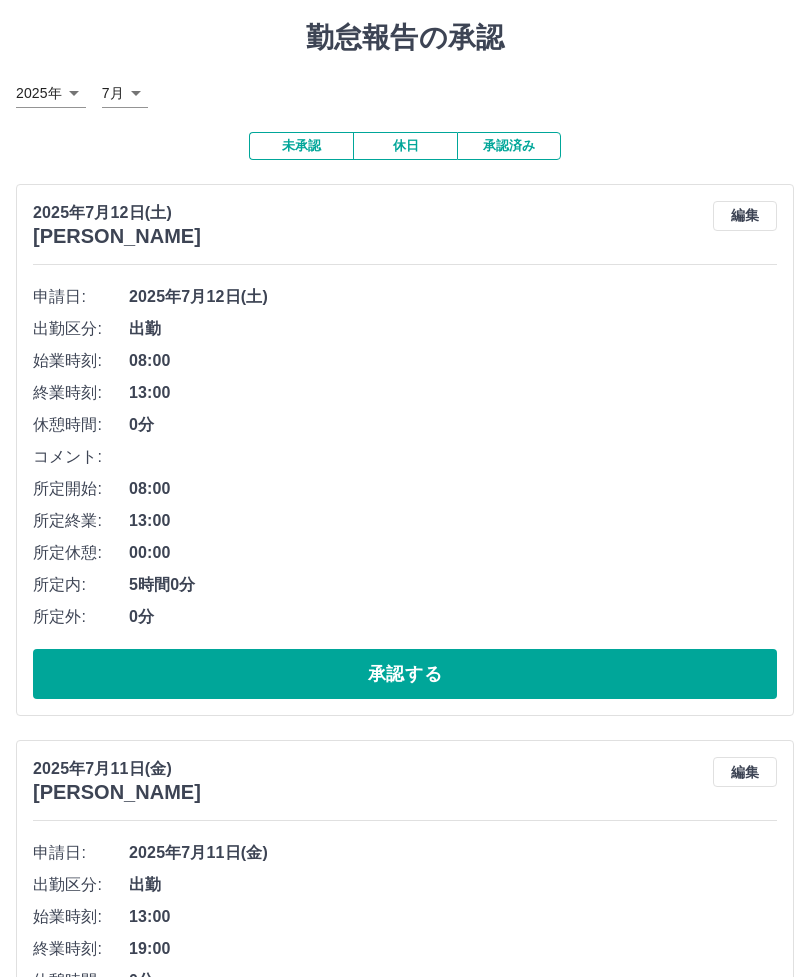 scroll, scrollTop: 0, scrollLeft: 0, axis: both 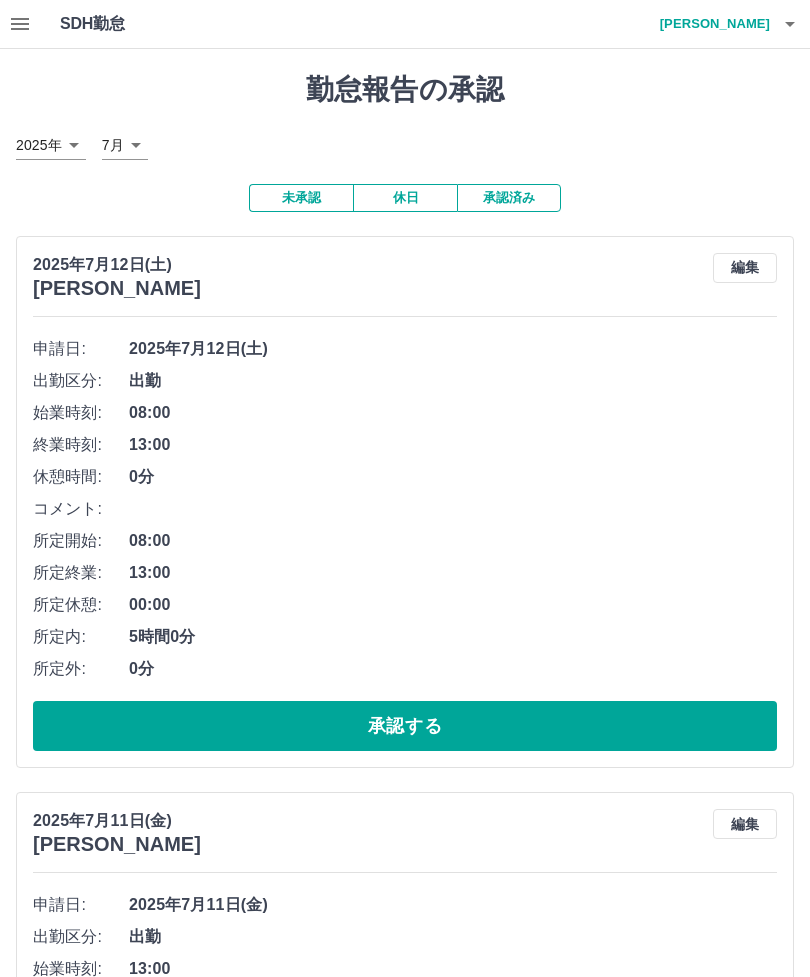 click on "承認済み" at bounding box center (509, 198) 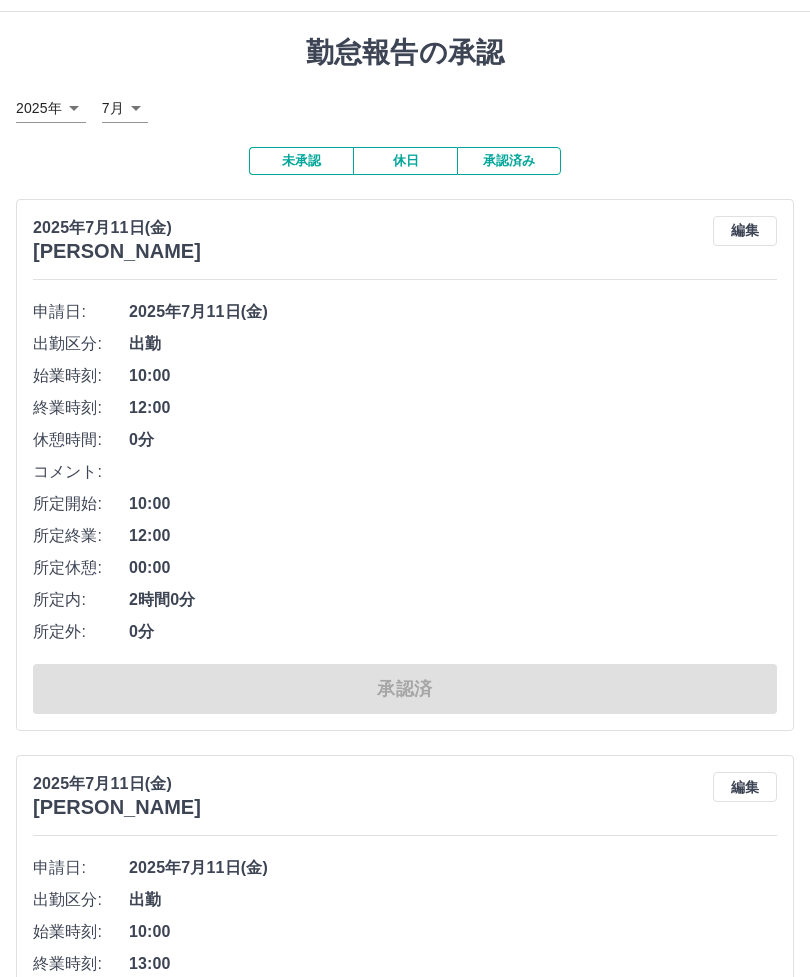 scroll, scrollTop: 0, scrollLeft: 0, axis: both 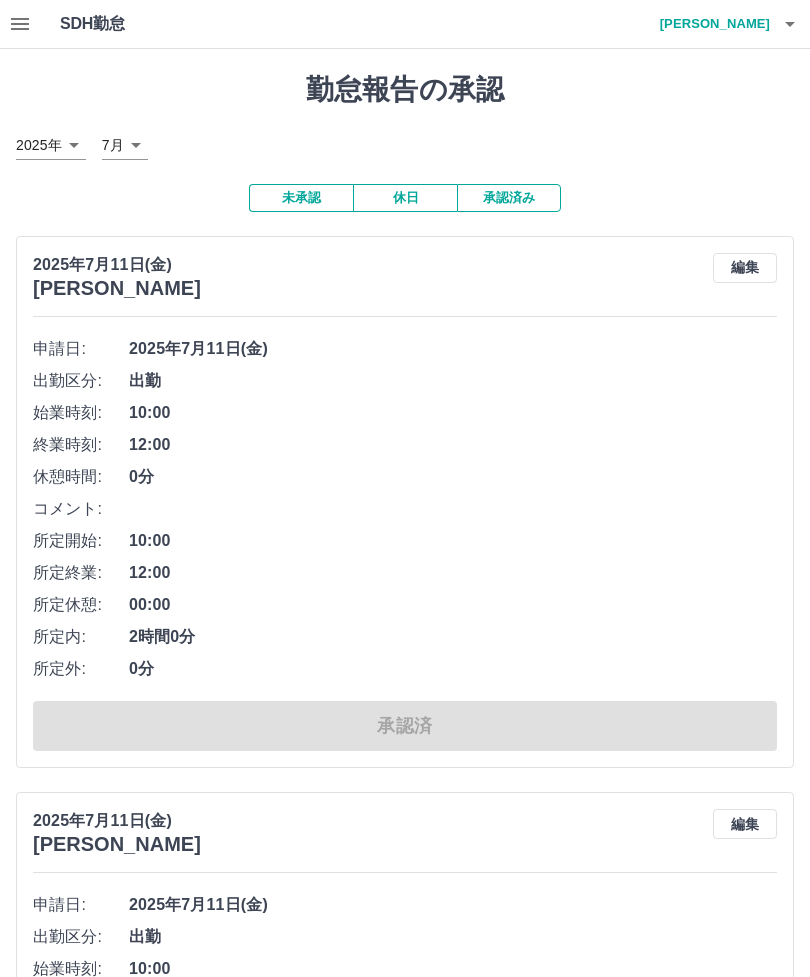 click on "未承認" at bounding box center [301, 198] 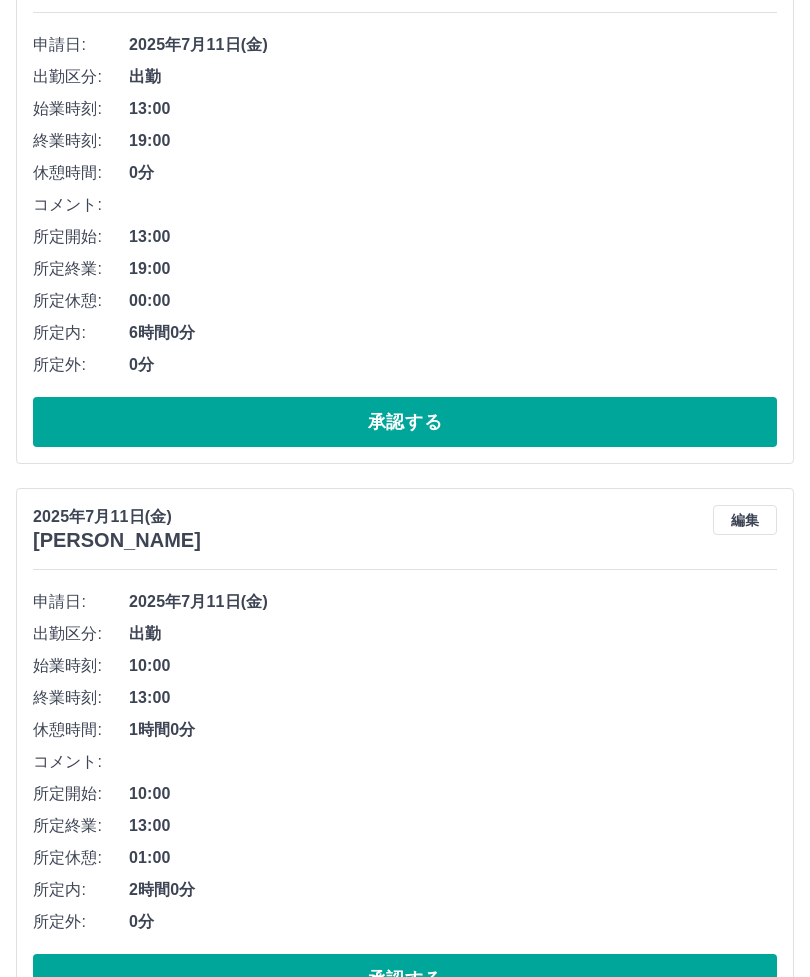 scroll, scrollTop: 860, scrollLeft: 0, axis: vertical 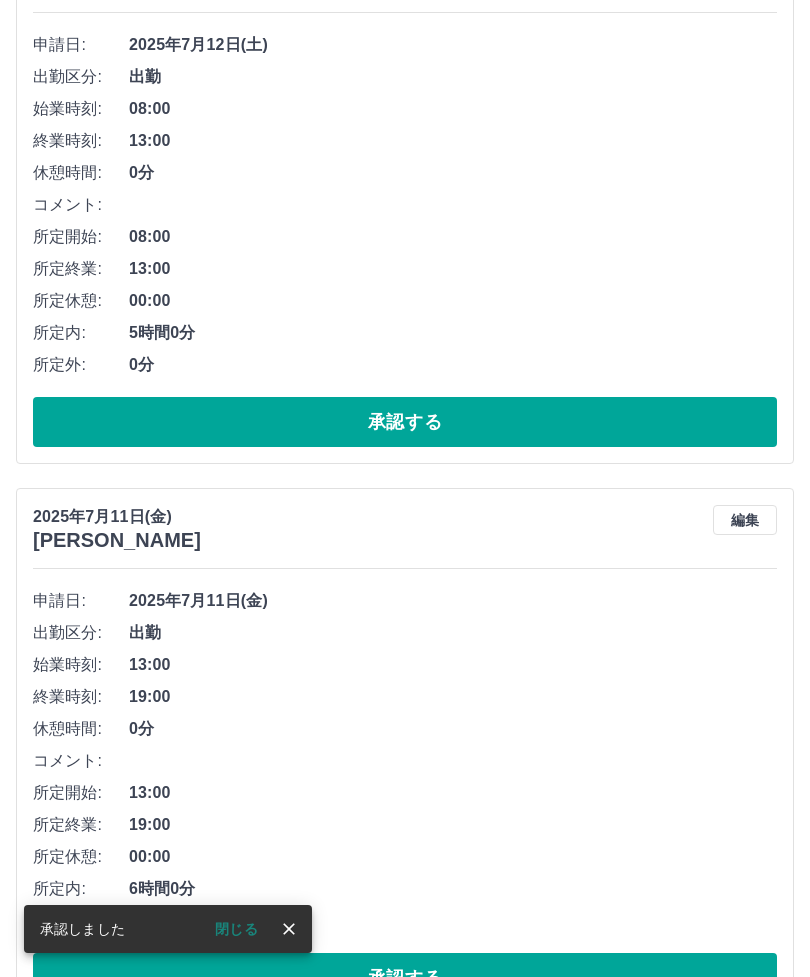 click on "閉じる" at bounding box center (236, 929) 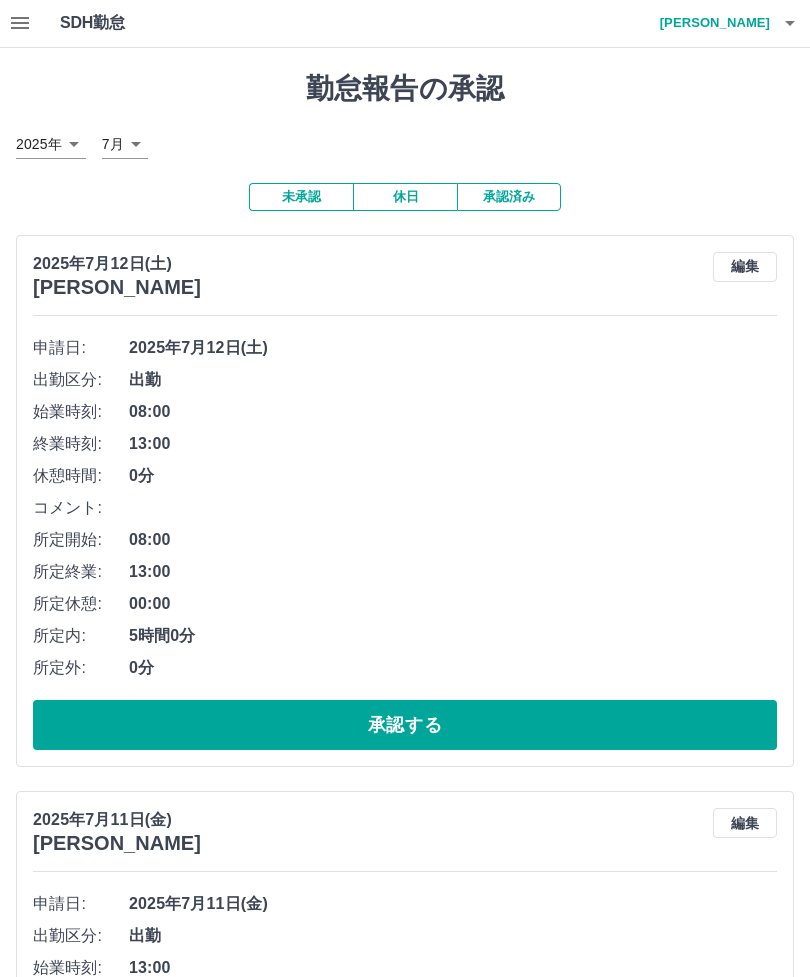 scroll, scrollTop: 0, scrollLeft: 0, axis: both 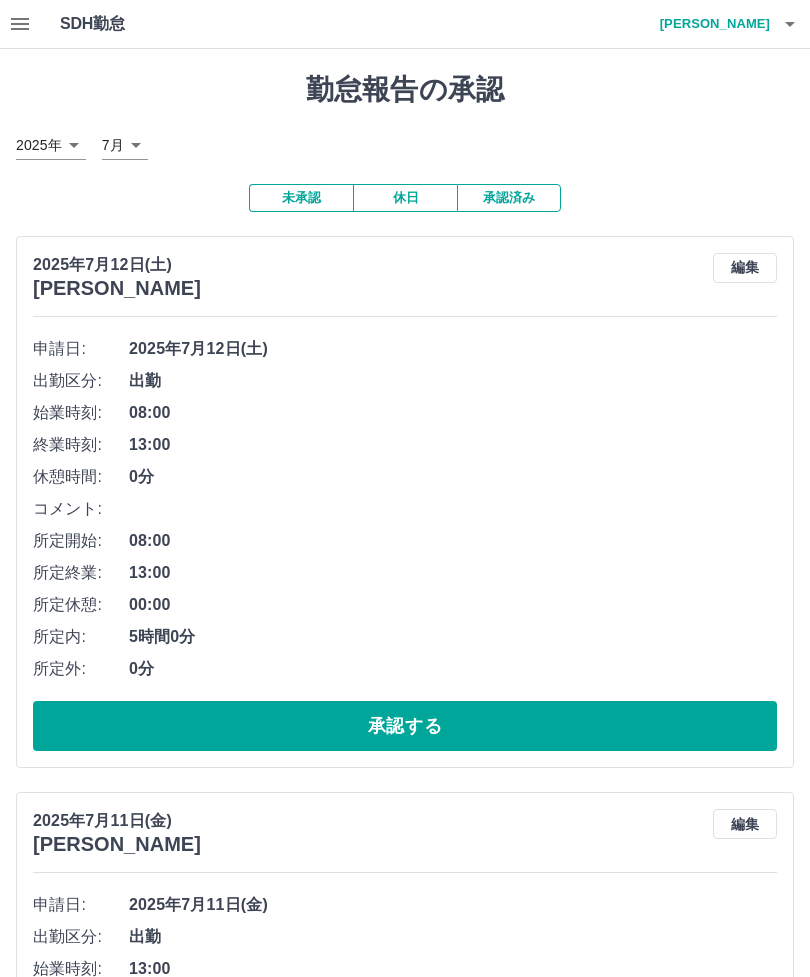 click on "[PERSON_NAME]" at bounding box center (710, 24) 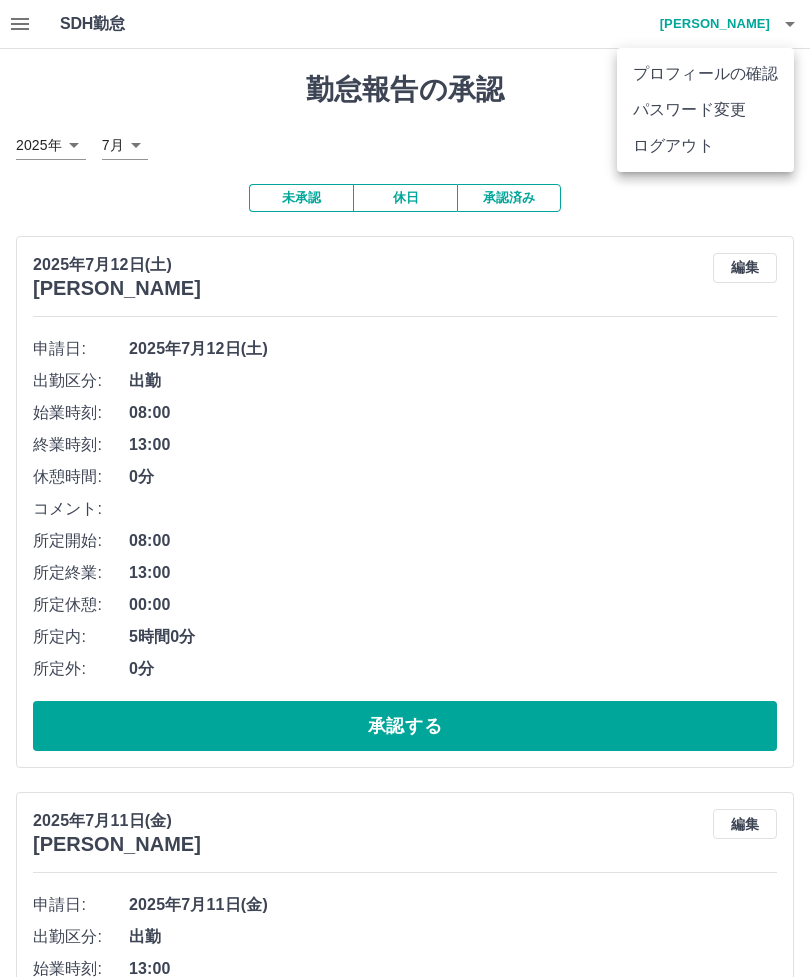 click on "ログアウト" at bounding box center [705, 146] 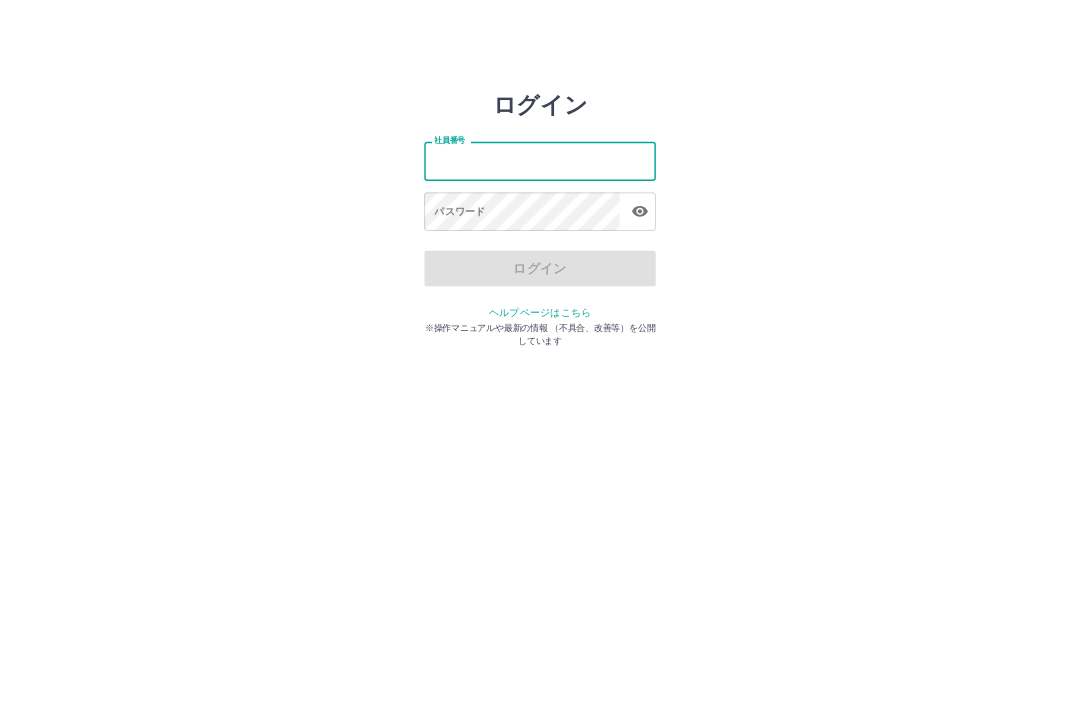 scroll, scrollTop: 0, scrollLeft: 0, axis: both 